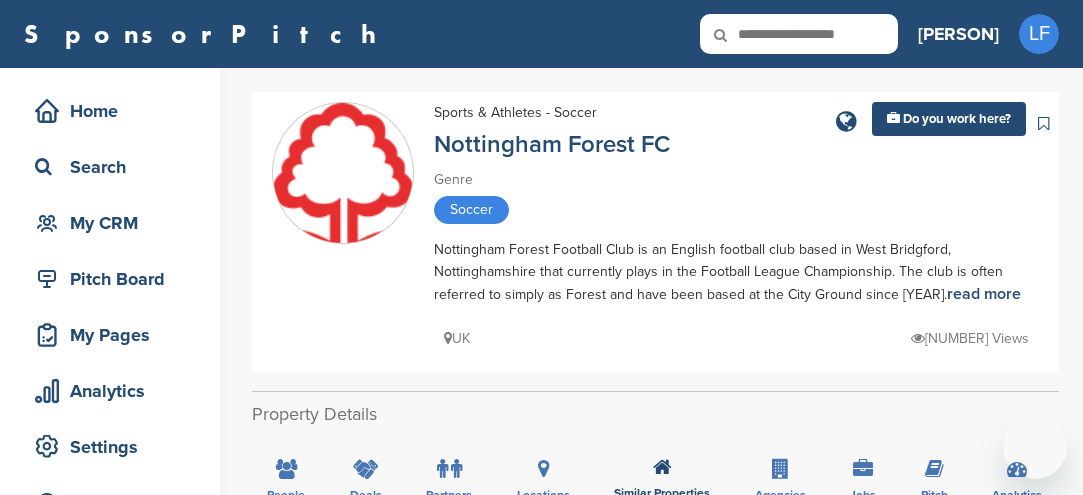 scroll, scrollTop: 0, scrollLeft: 0, axis: both 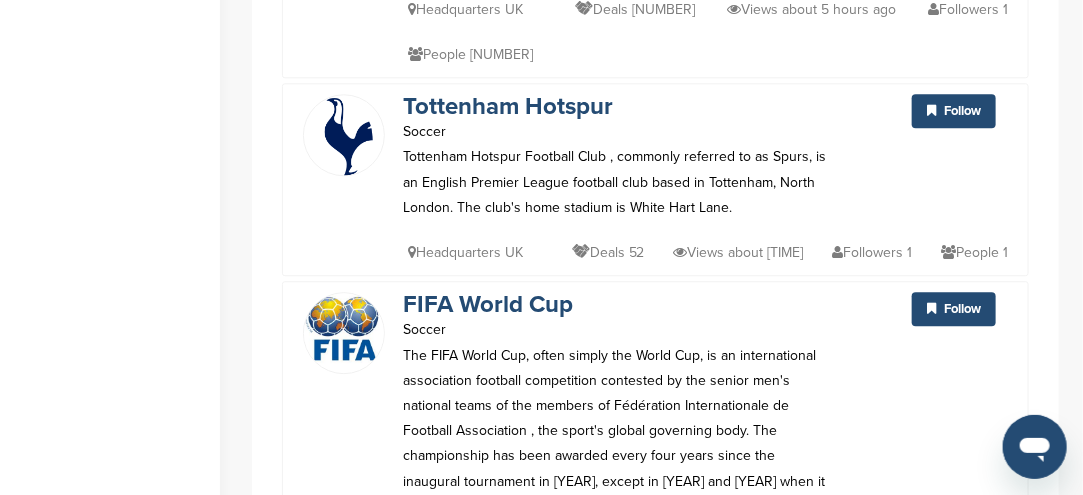click at bounding box center [344, 328] 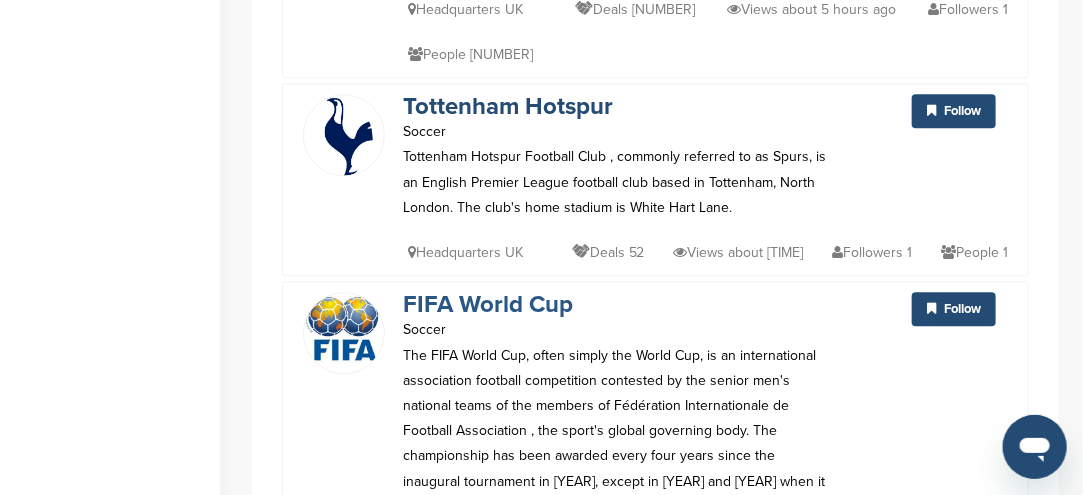 click on "FIFA World Cup" at bounding box center (488, 304) 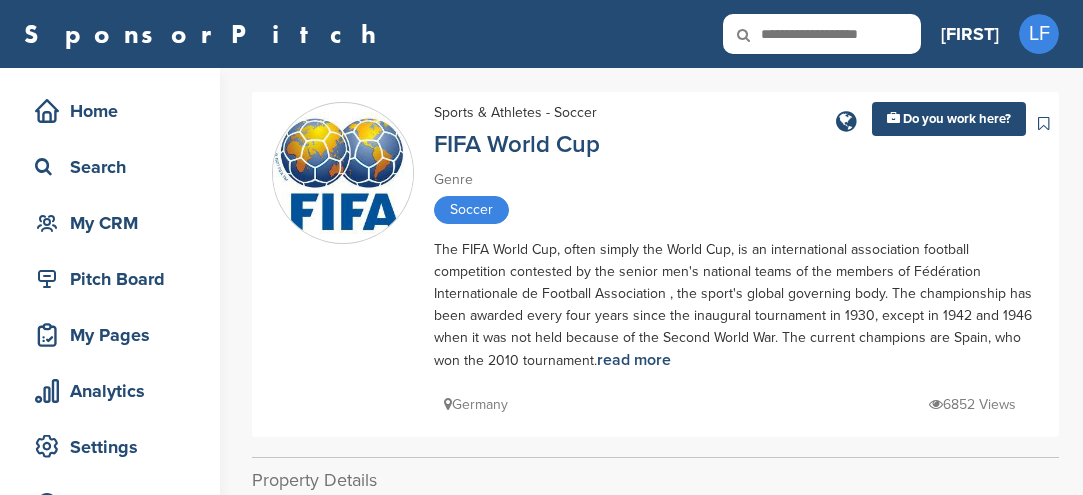 scroll, scrollTop: 0, scrollLeft: 0, axis: both 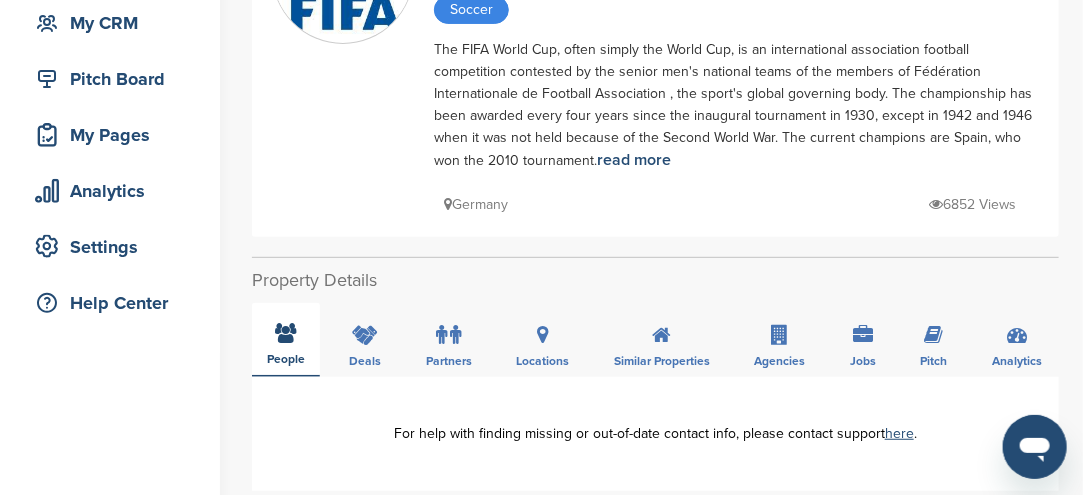 click at bounding box center (286, 333) 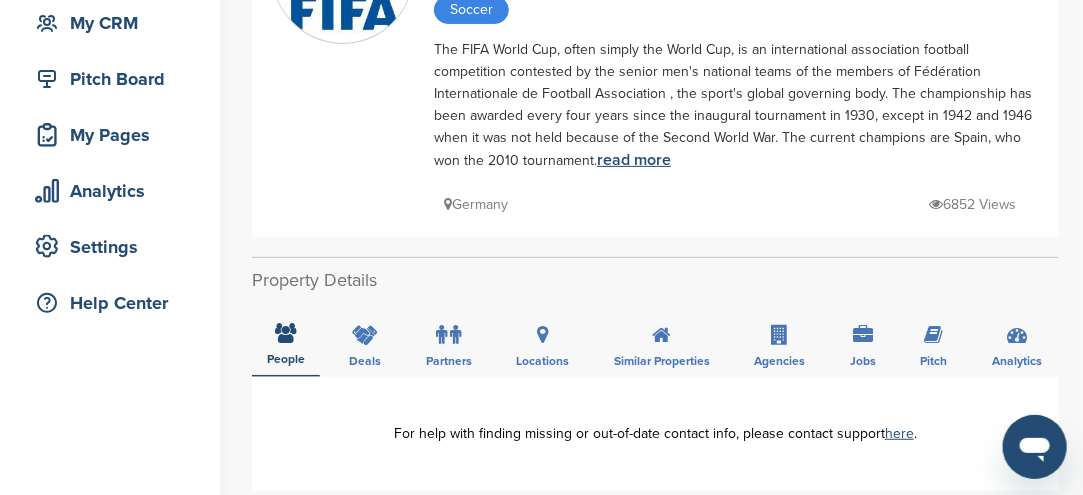 click on "read more" at bounding box center (634, 160) 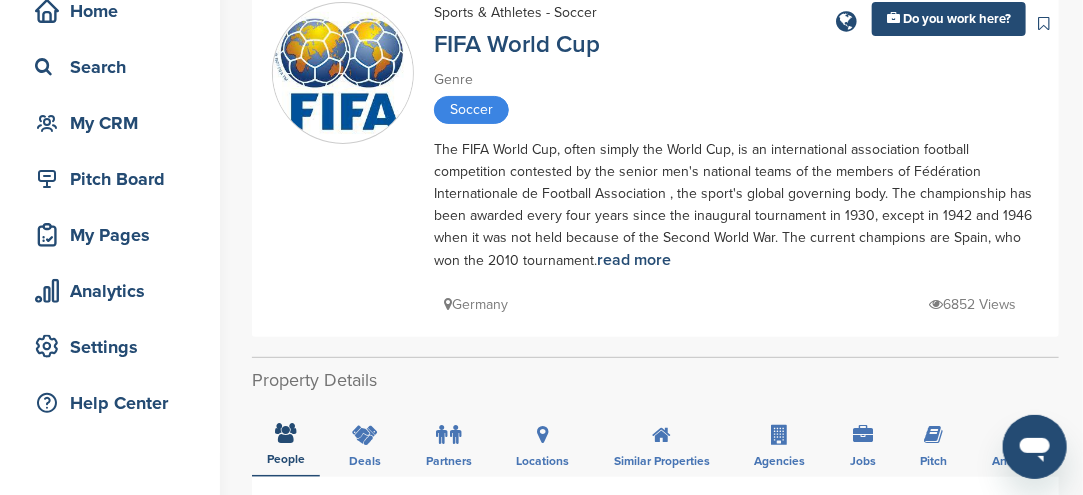 scroll, scrollTop: 0, scrollLeft: 0, axis: both 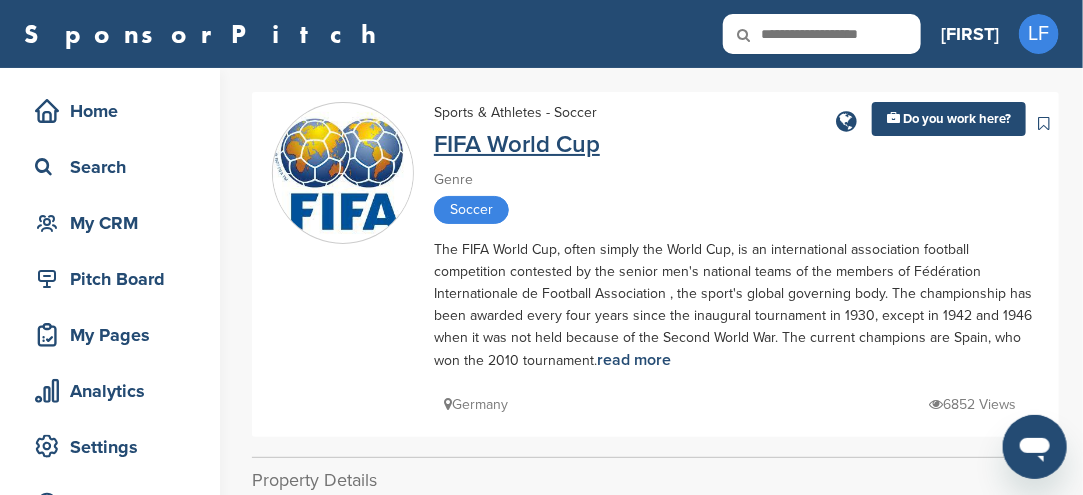 click on "FIFA World Cup" at bounding box center (517, 144) 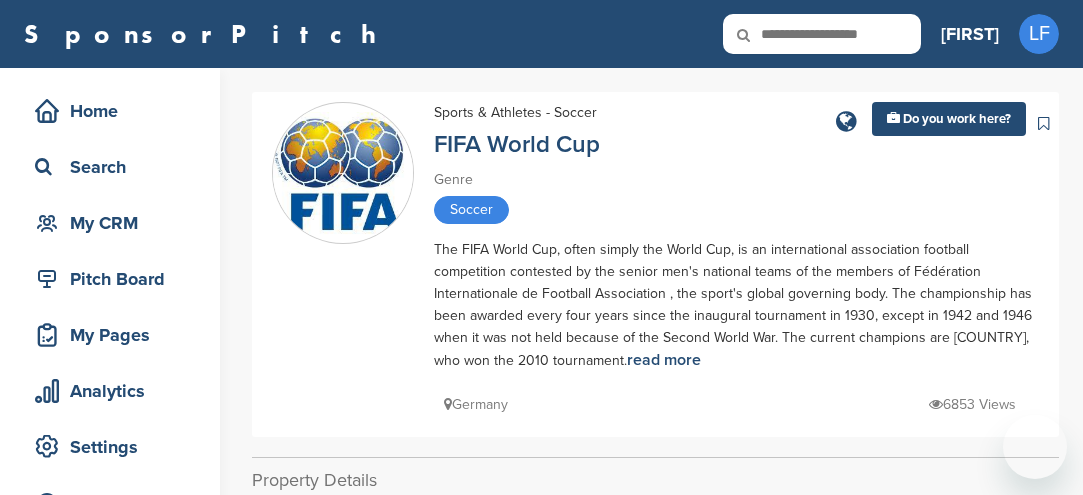 scroll, scrollTop: 0, scrollLeft: 0, axis: both 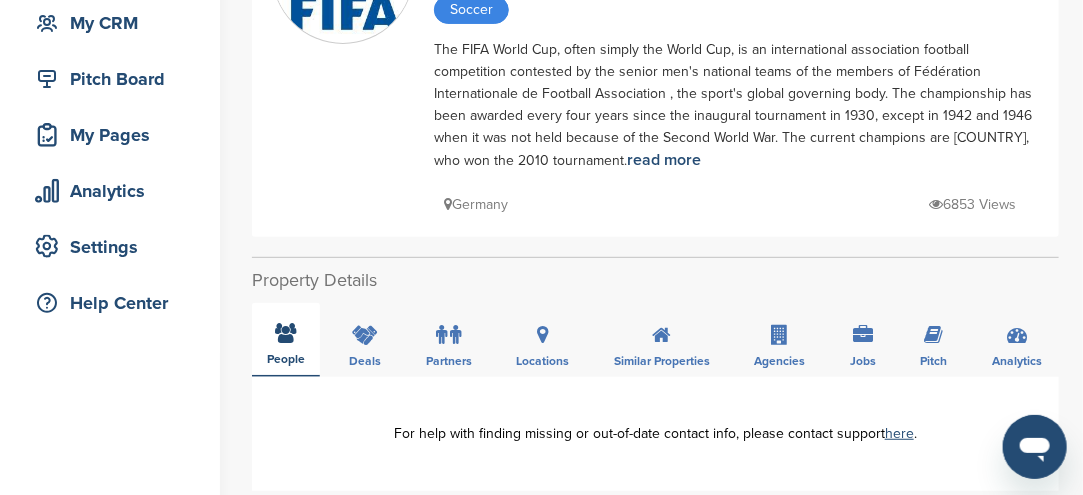 click at bounding box center (286, 333) 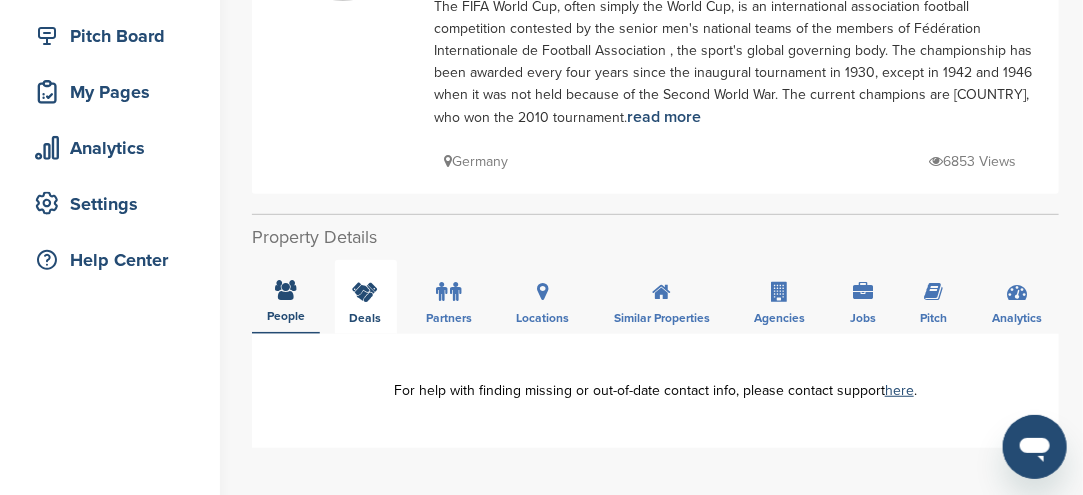scroll, scrollTop: 200, scrollLeft: 0, axis: vertical 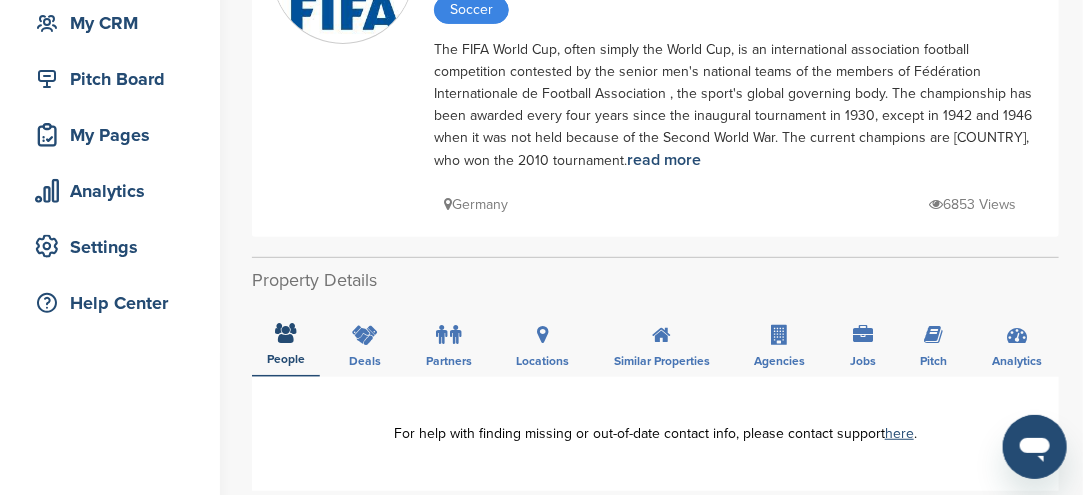 click at bounding box center (343, -27) 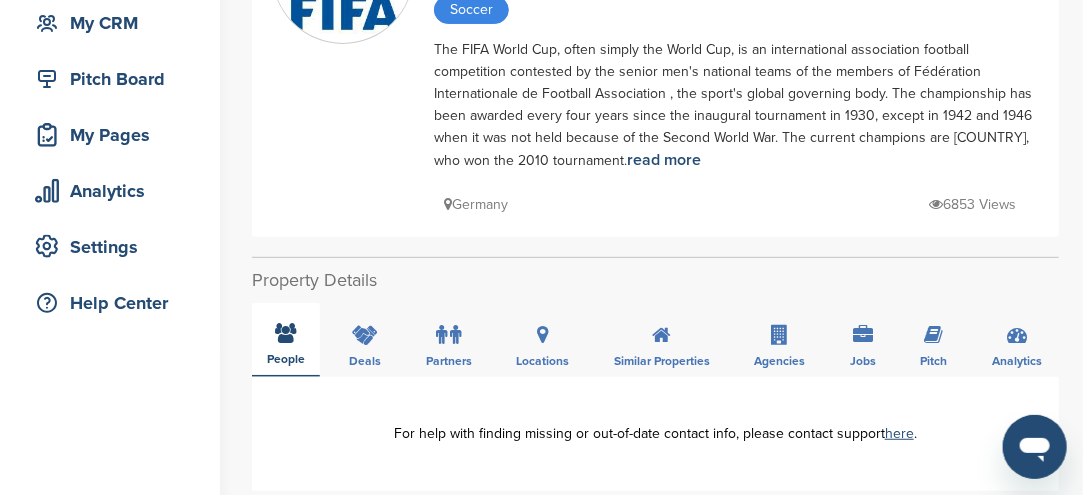 click at bounding box center [286, 333] 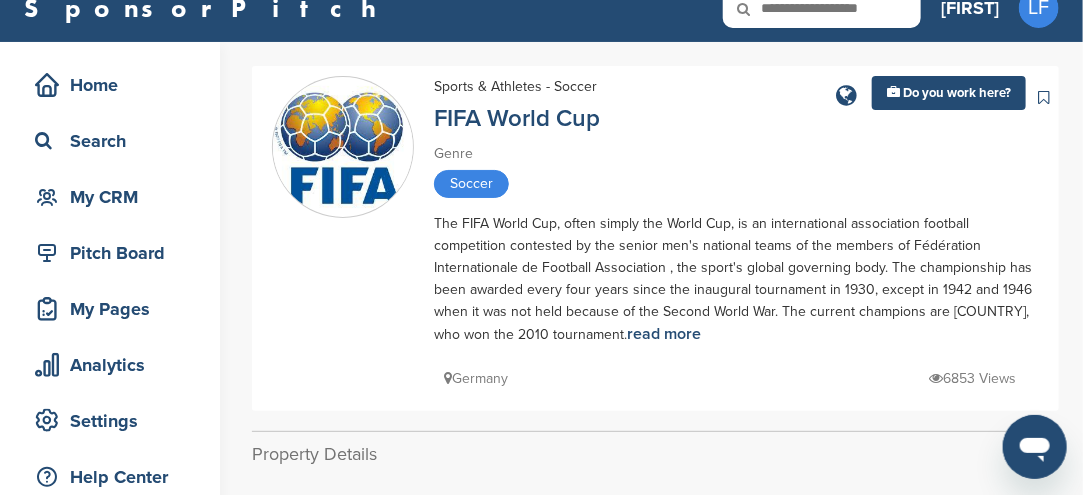 scroll, scrollTop: 0, scrollLeft: 0, axis: both 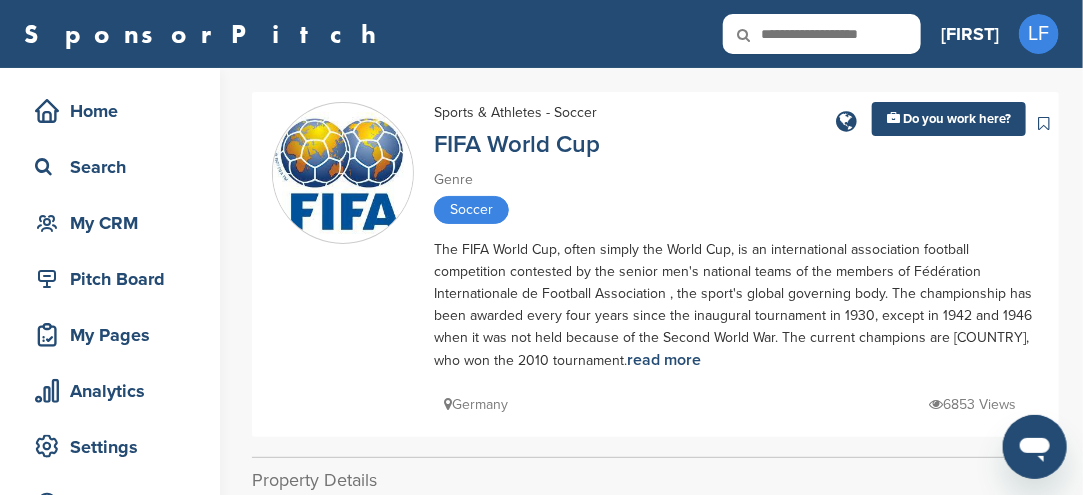 click at bounding box center [343, 173] 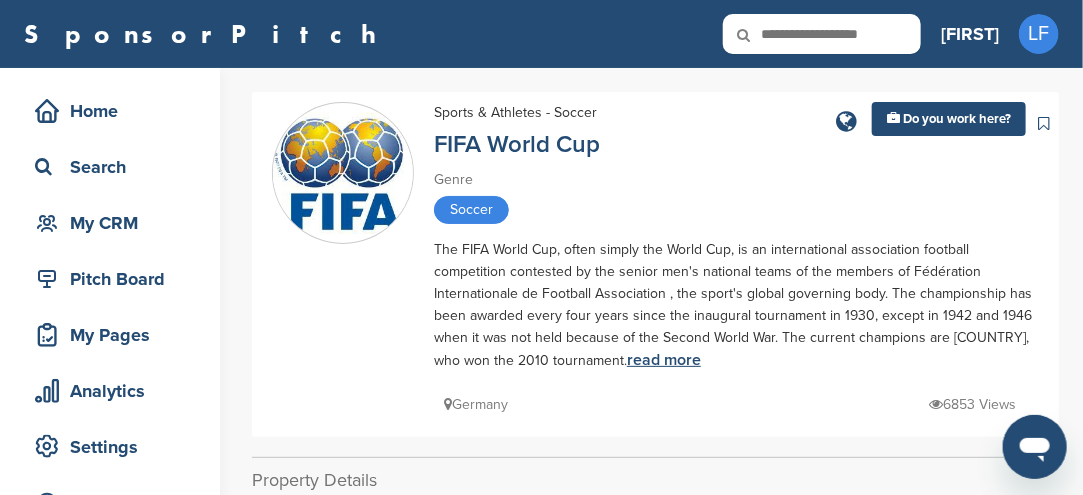 click on "read more" at bounding box center [664, 360] 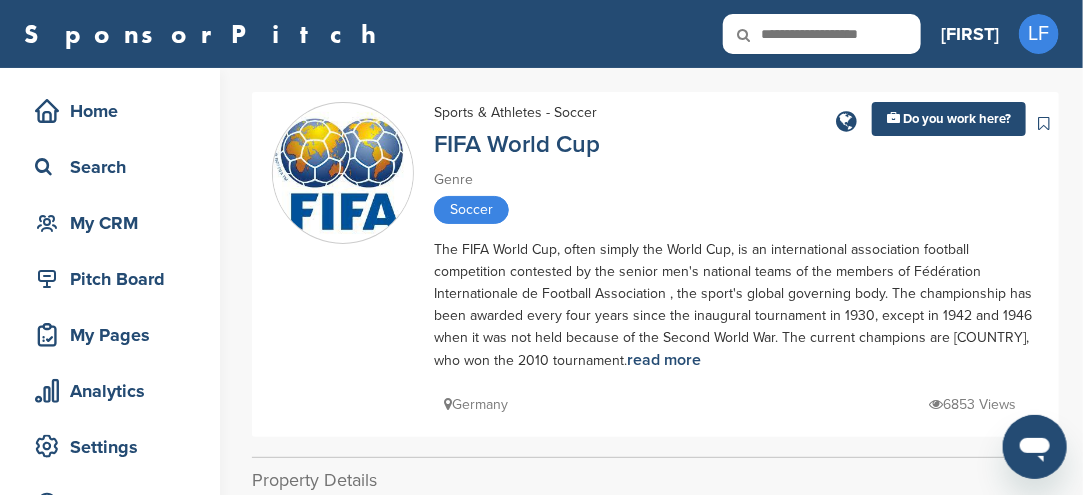 click at bounding box center [343, 173] 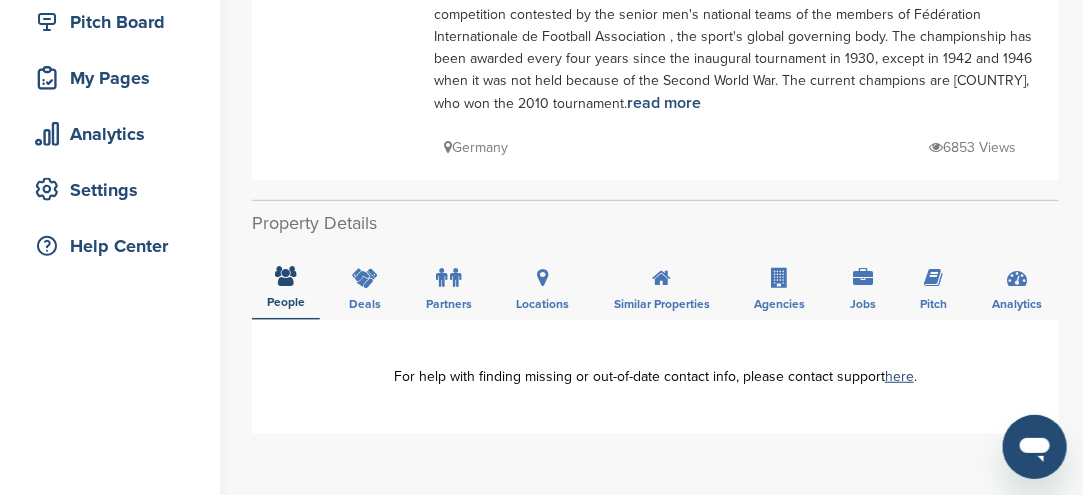scroll, scrollTop: 300, scrollLeft: 0, axis: vertical 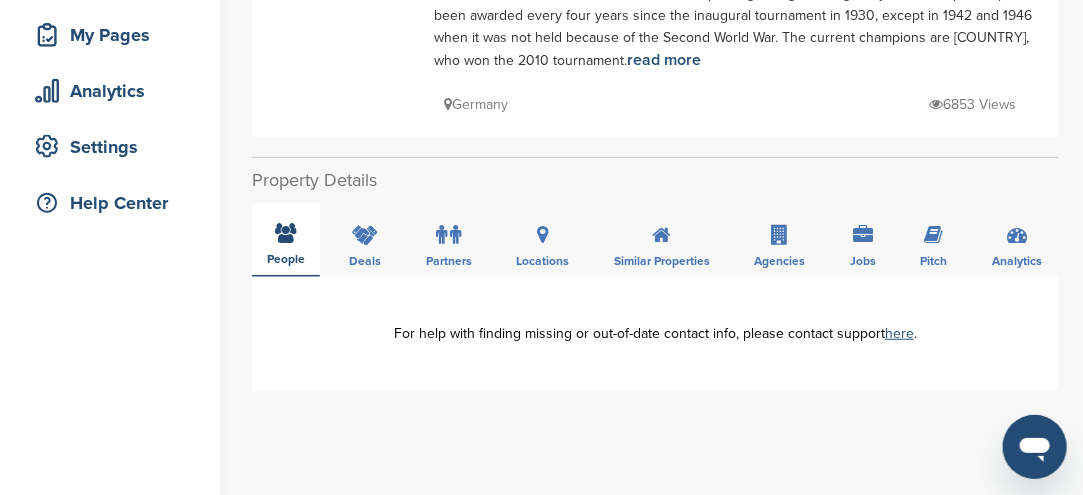 click at bounding box center [286, 233] 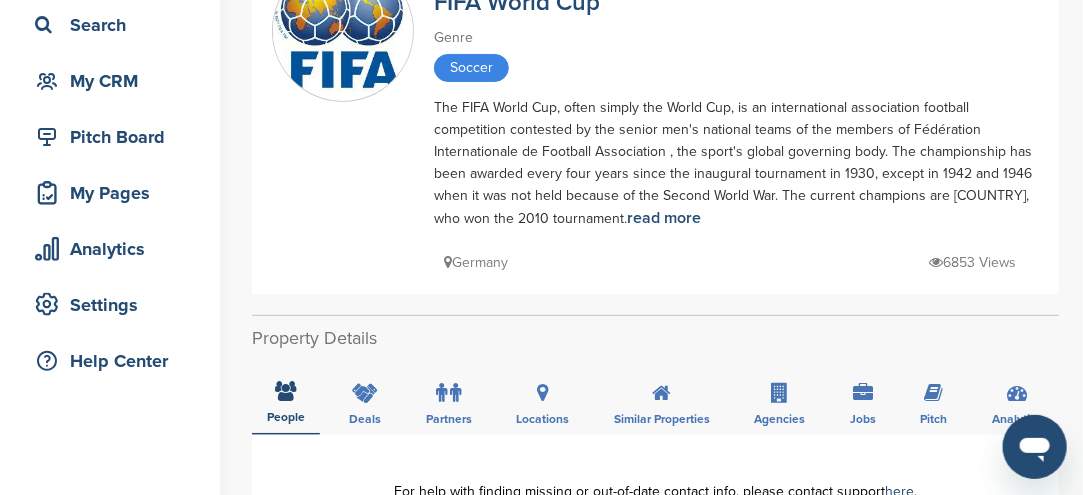 scroll, scrollTop: 0, scrollLeft: 0, axis: both 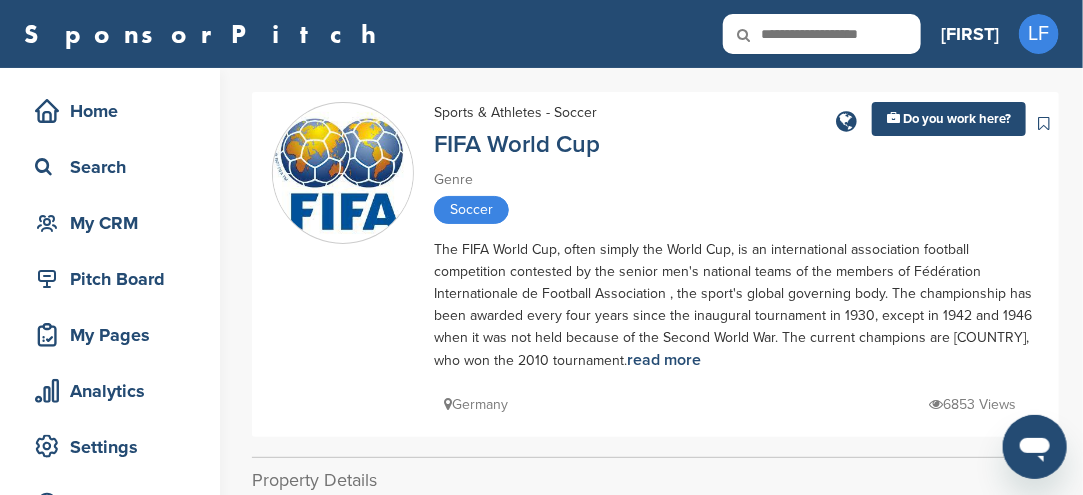 click at bounding box center (757, 35) 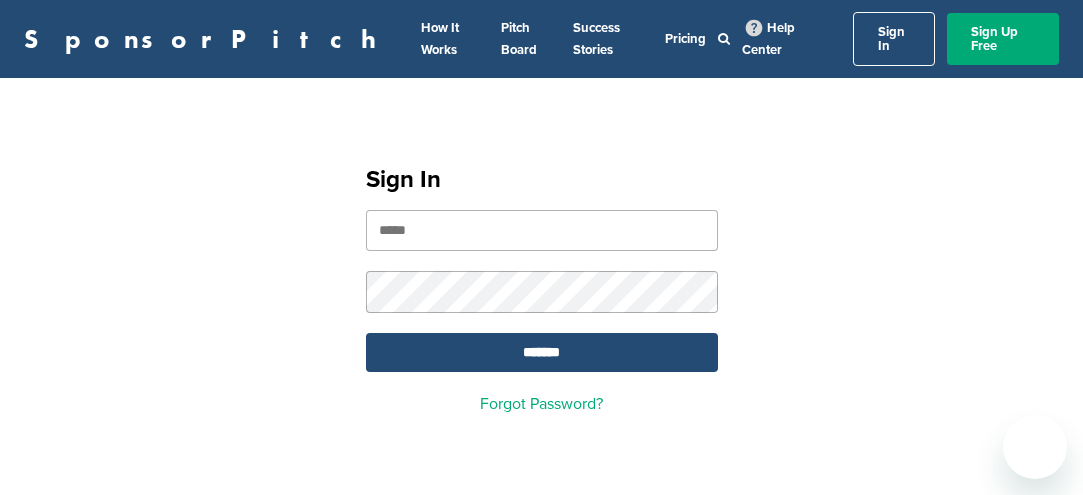 scroll, scrollTop: 0, scrollLeft: 0, axis: both 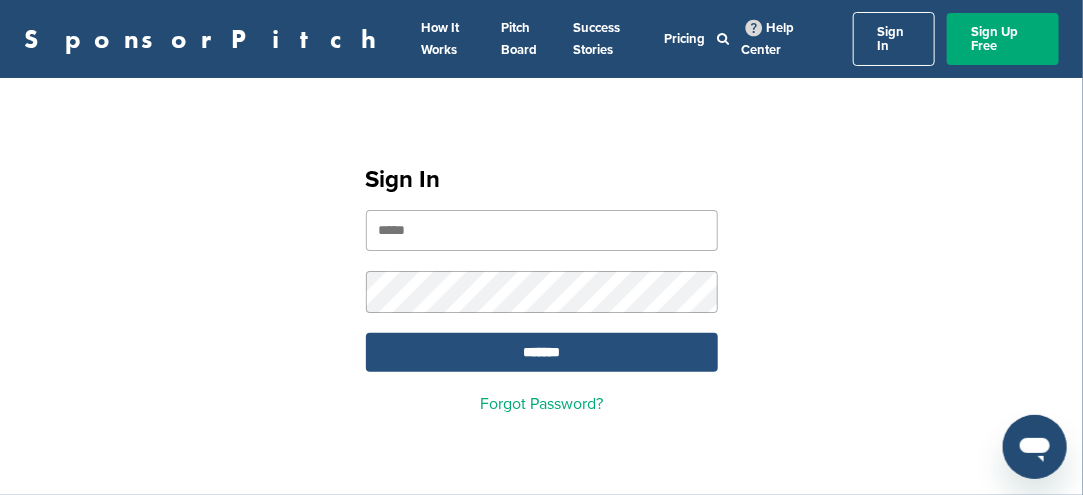 type on "**********" 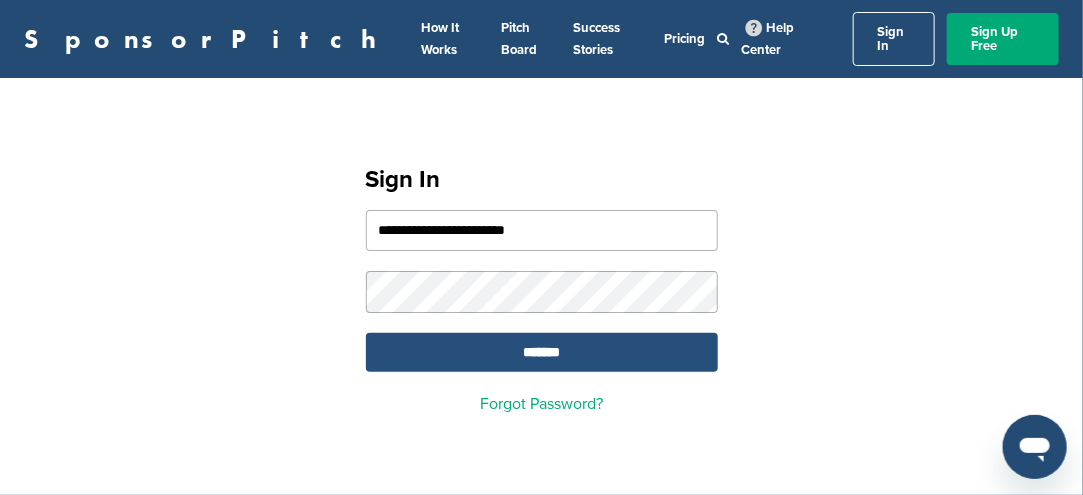 click on "*******" at bounding box center (542, 352) 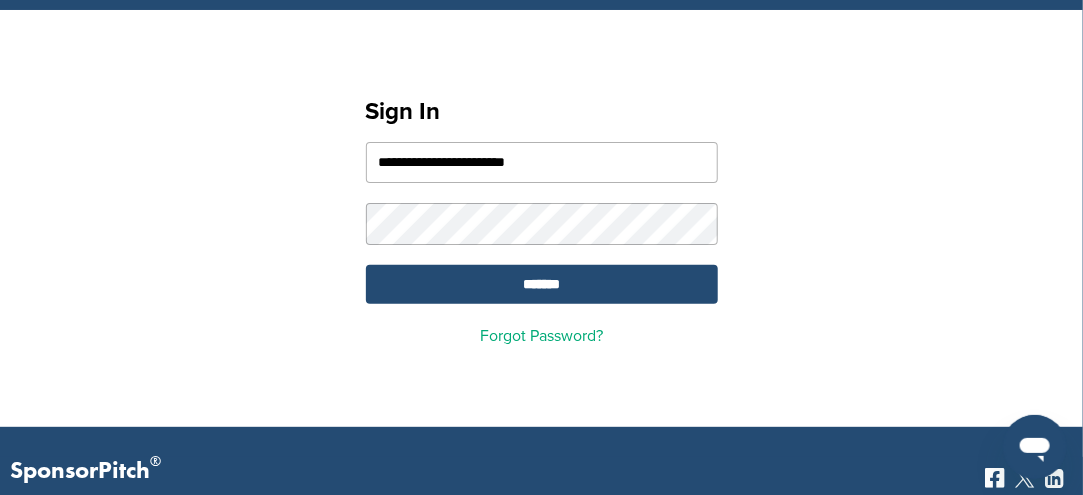 scroll, scrollTop: 0, scrollLeft: 0, axis: both 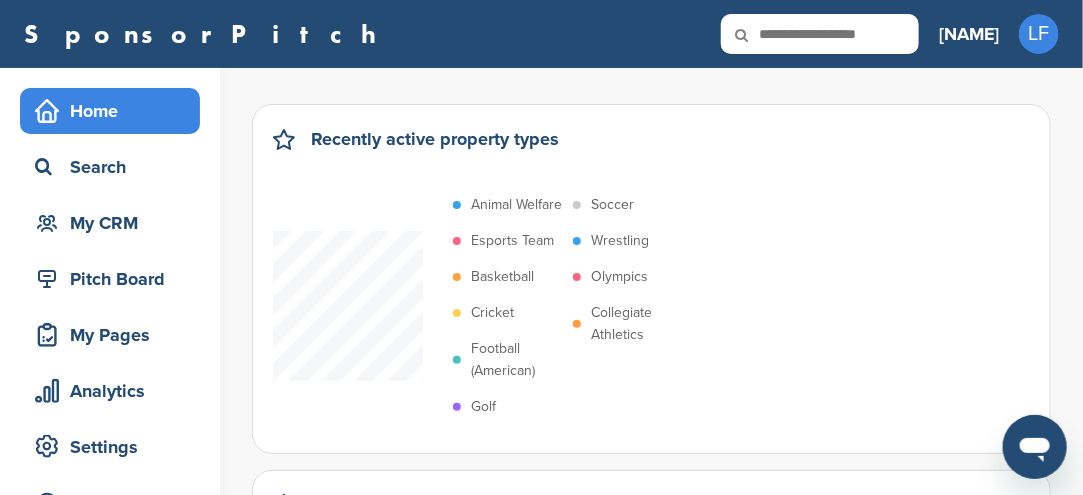 click at bounding box center [820, 34] 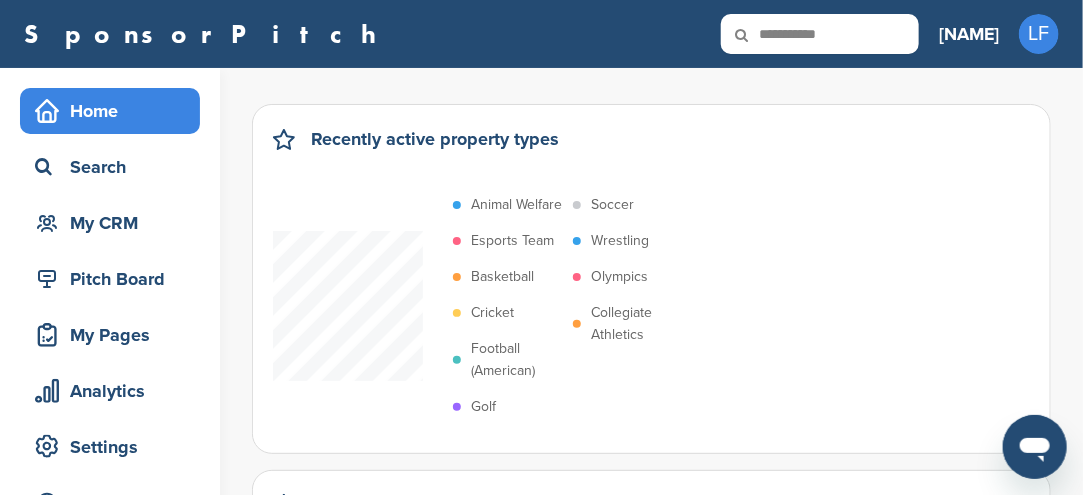 type on "**********" 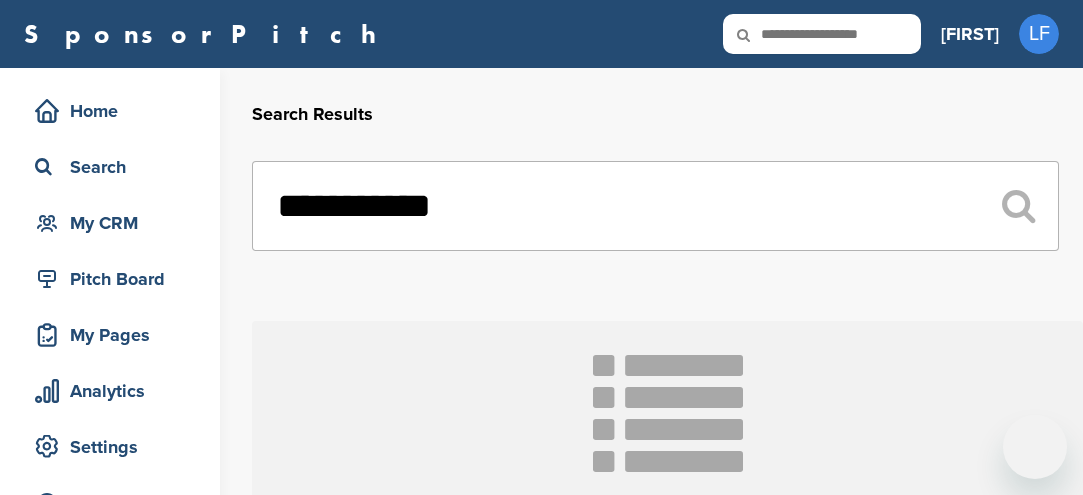 scroll, scrollTop: 0, scrollLeft: 0, axis: both 